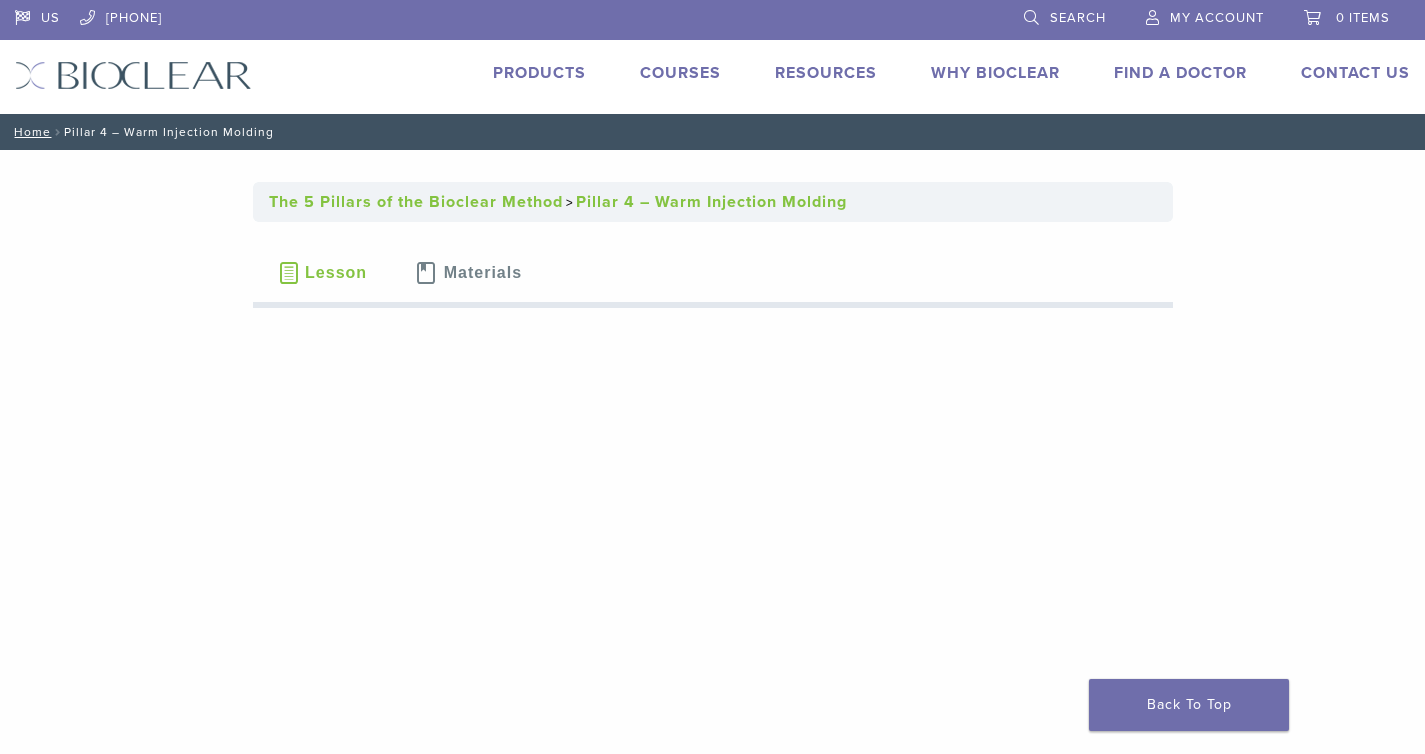 scroll, scrollTop: 0, scrollLeft: 0, axis: both 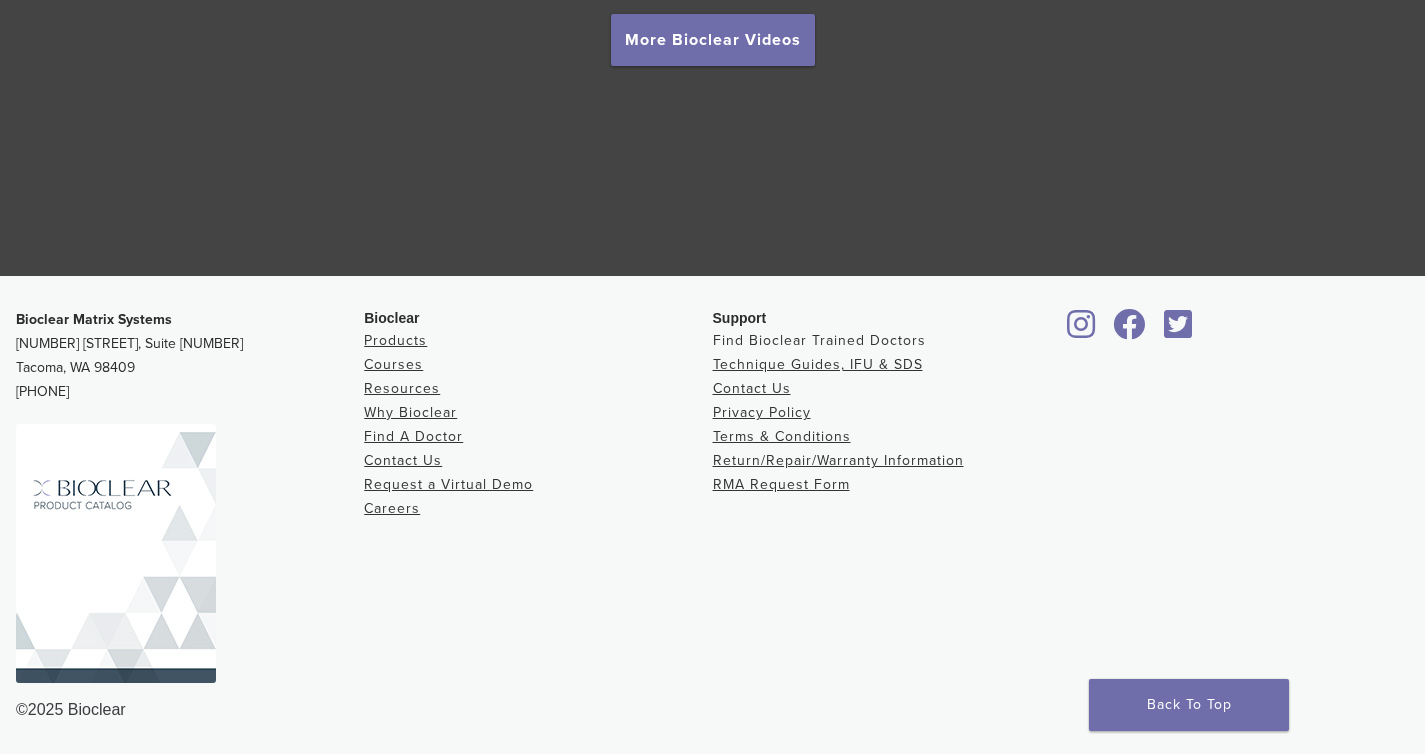 click on "Find Bioclear Trained Doctors" at bounding box center (819, 340) 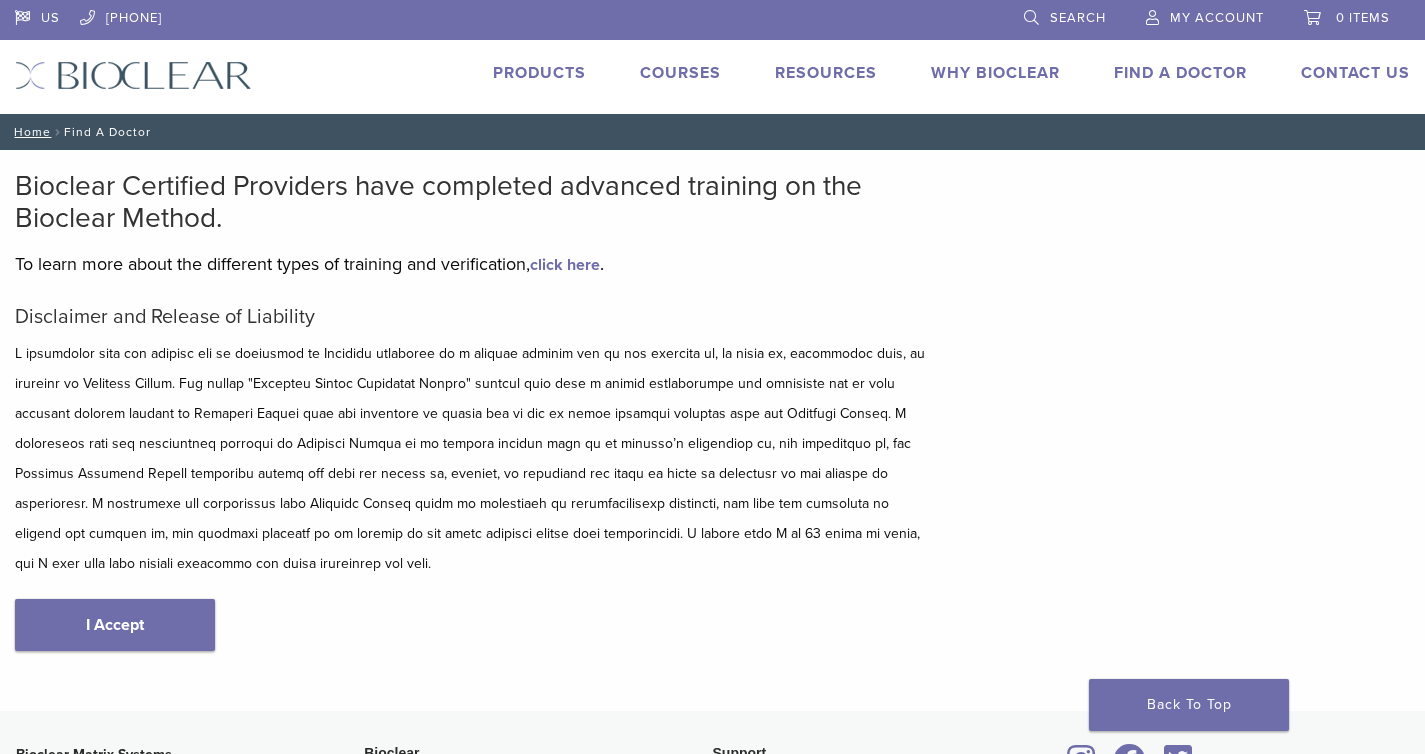 scroll, scrollTop: 0, scrollLeft: 0, axis: both 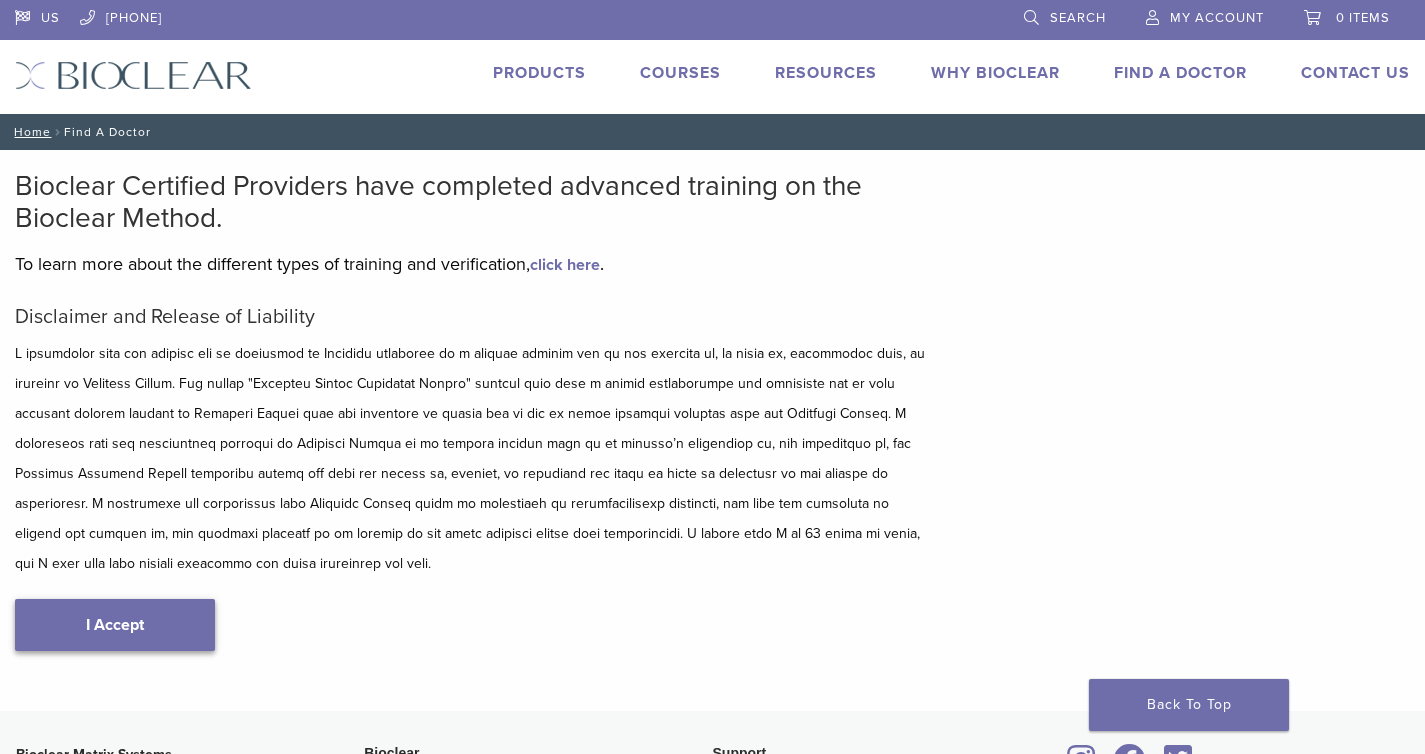 click on "I Accept" at bounding box center [115, 625] 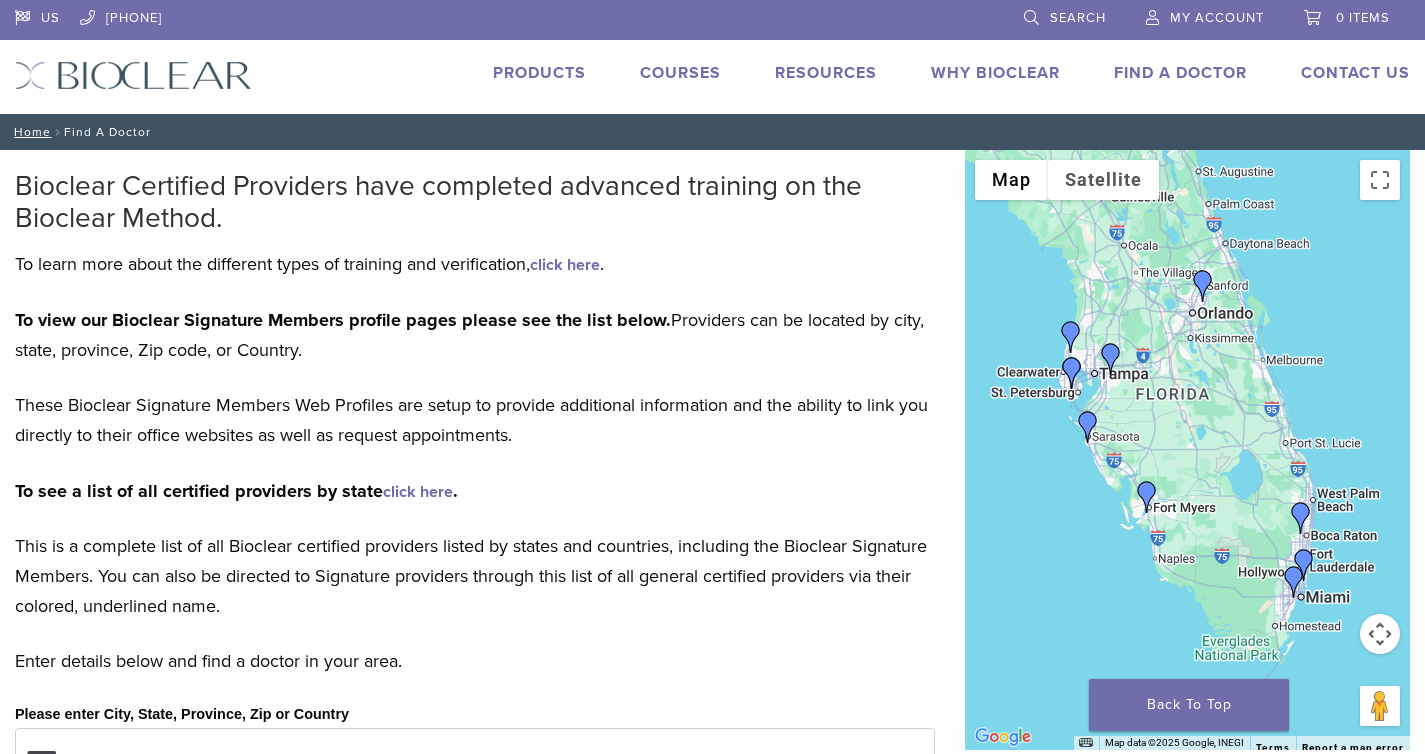 click at bounding box center [1187, 450] 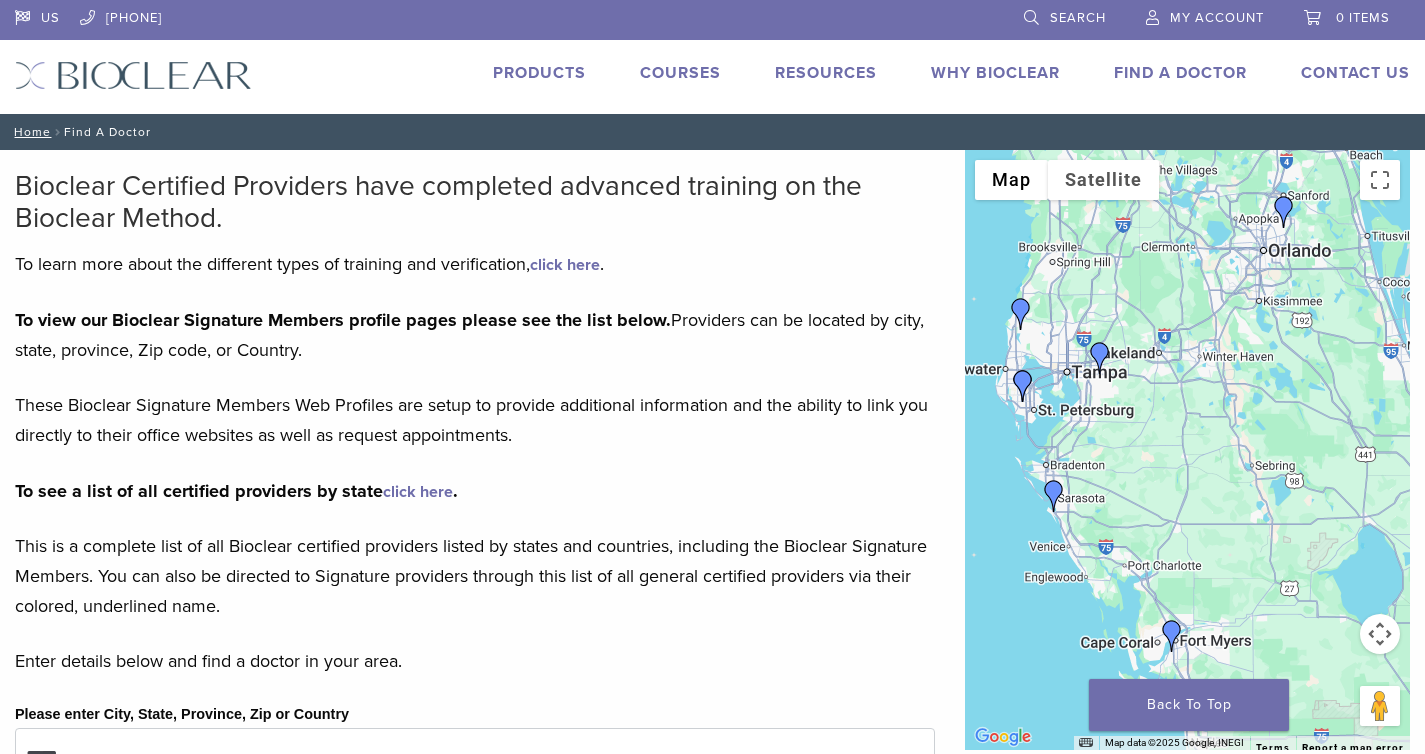 click at bounding box center [1187, 450] 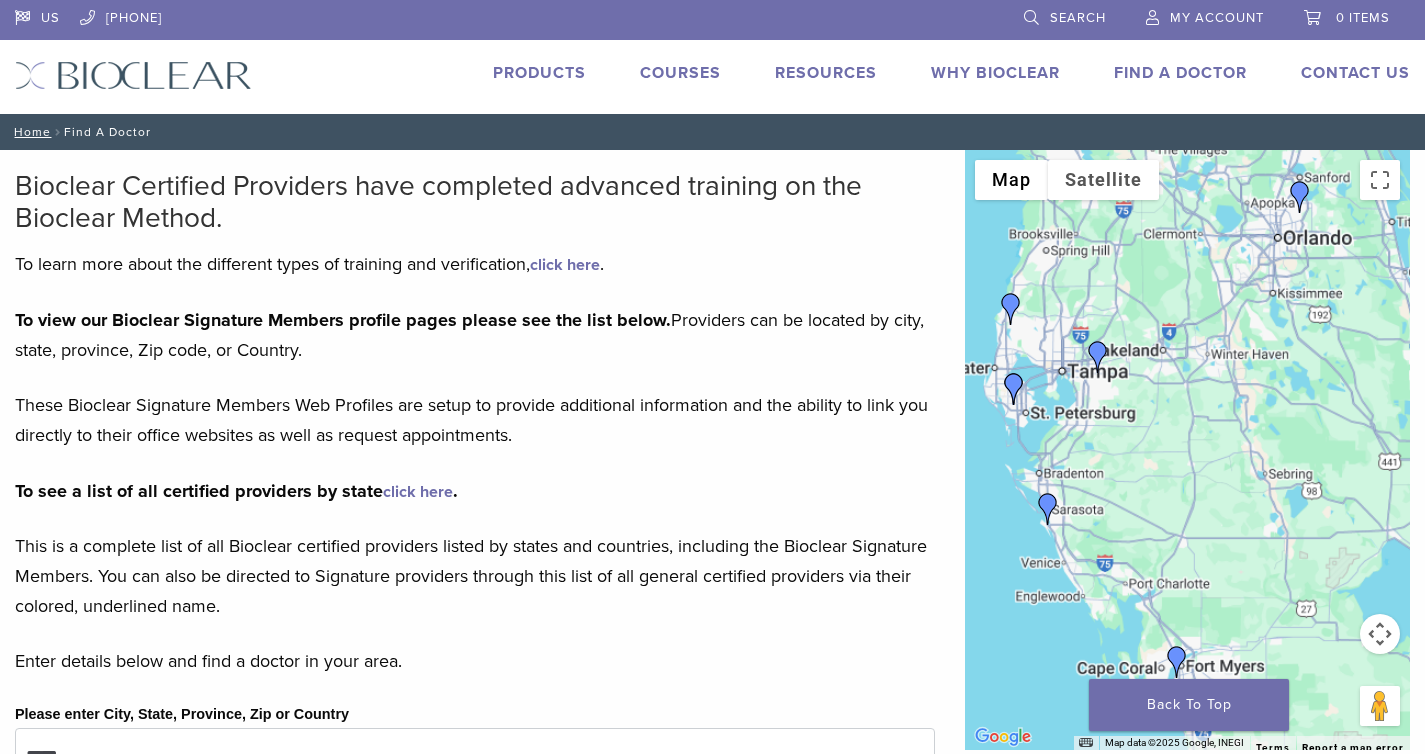 click at bounding box center (1187, 450) 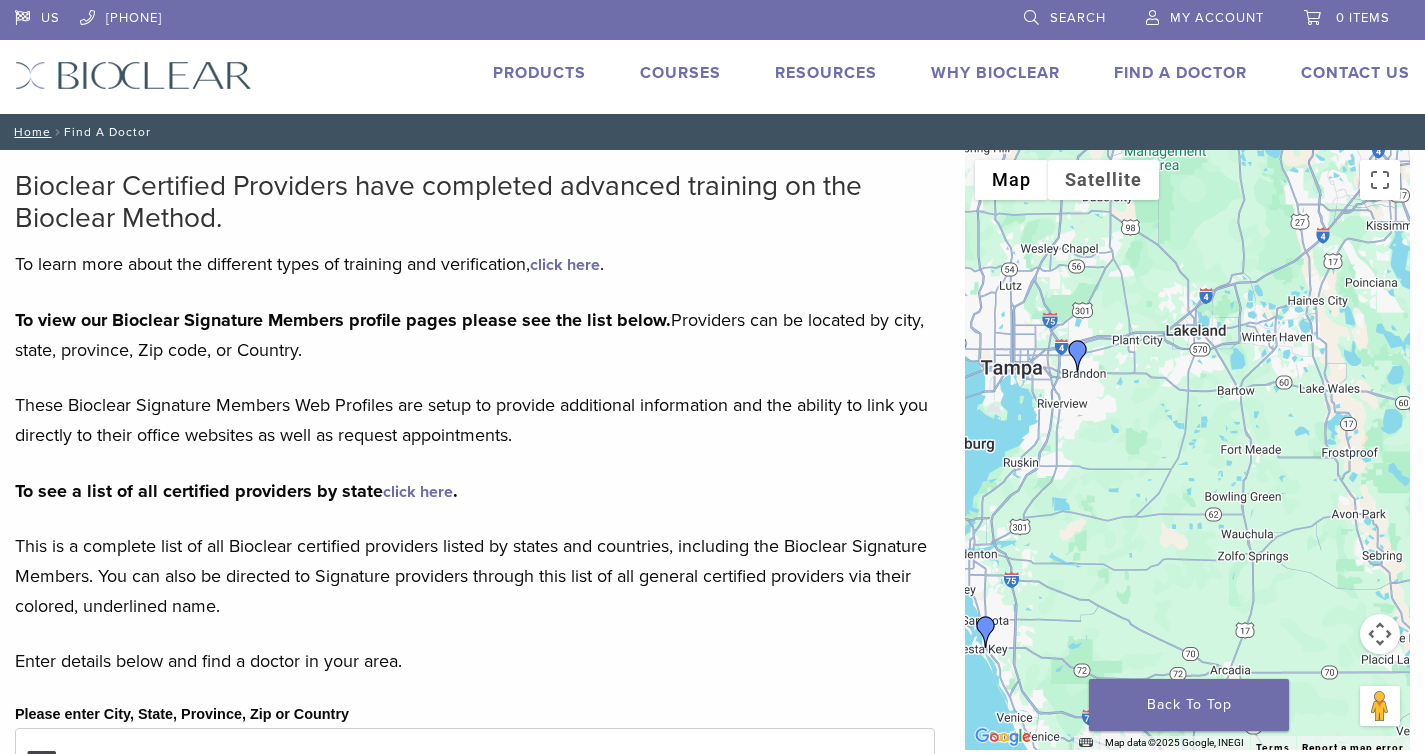 click at bounding box center (1078, 356) 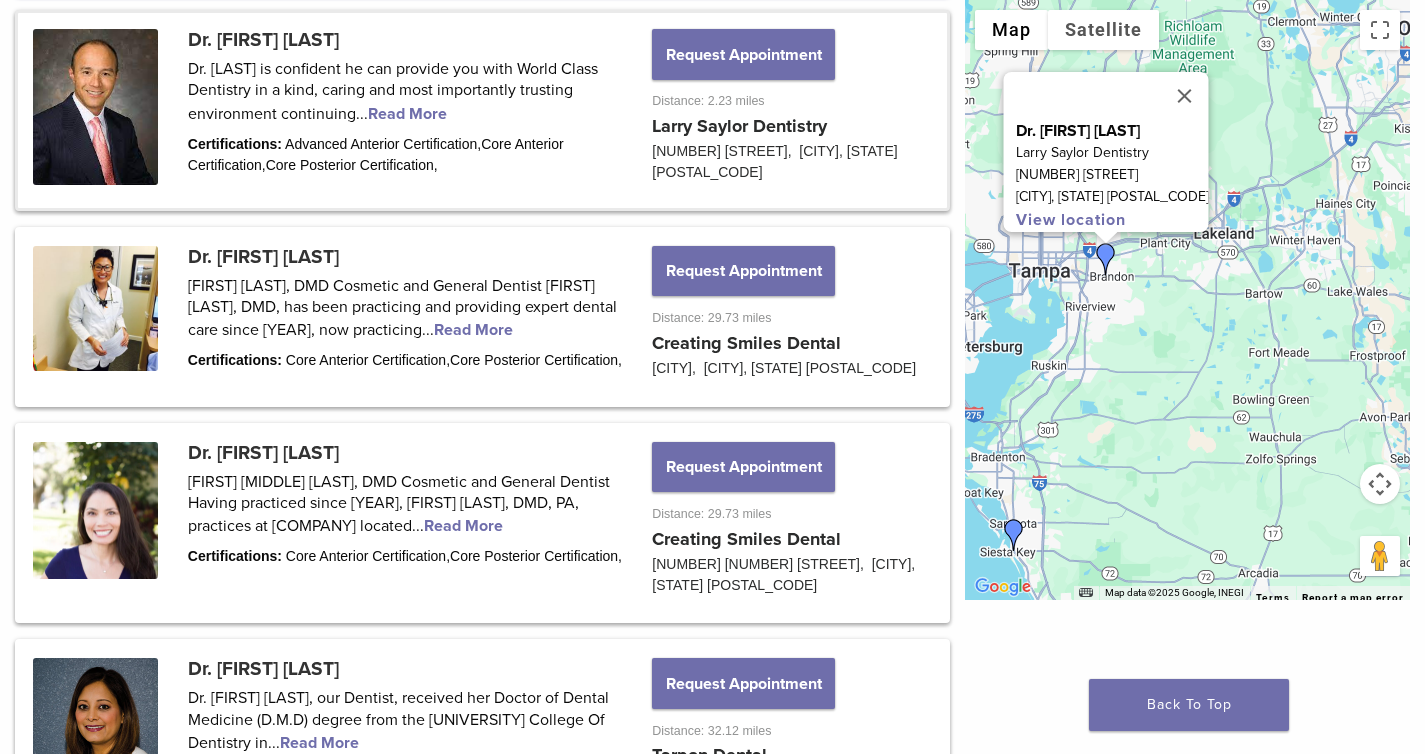 scroll, scrollTop: 1290, scrollLeft: 0, axis: vertical 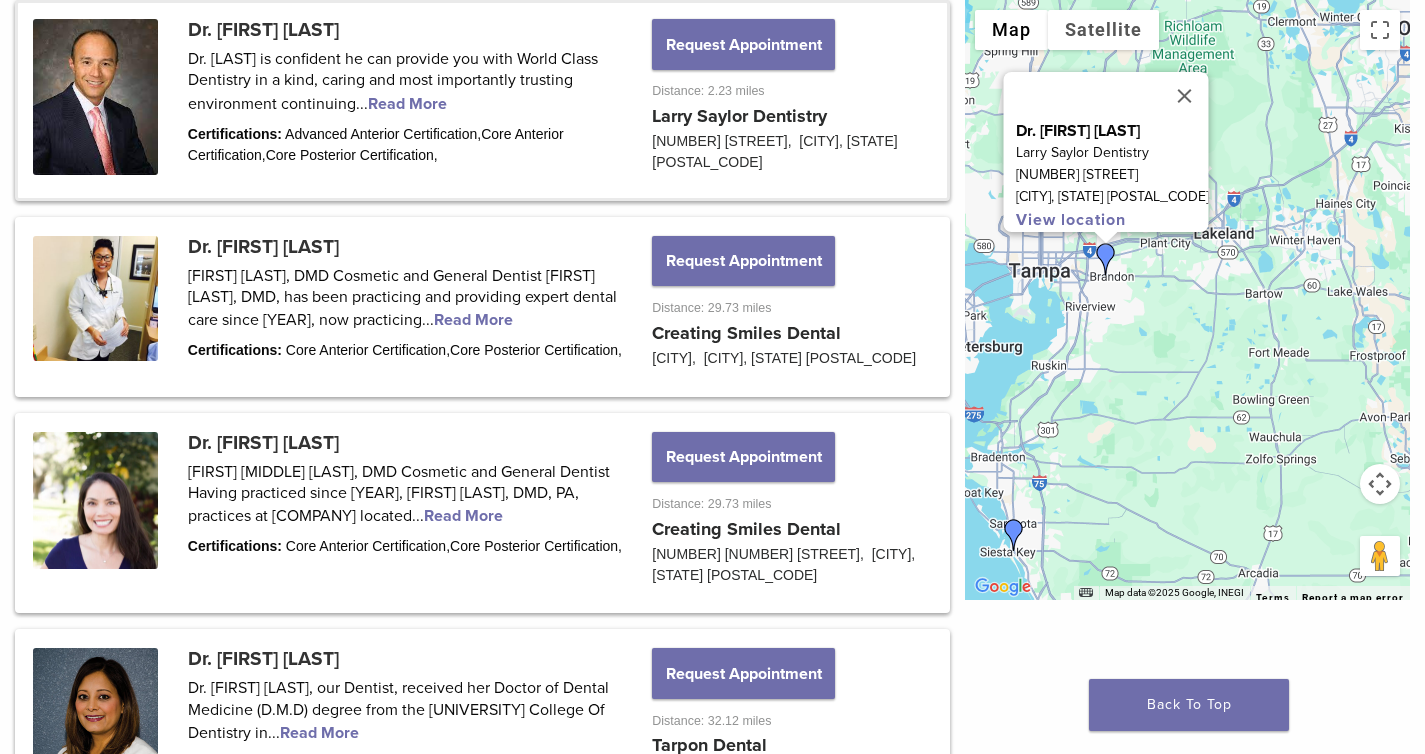 click on "View location" at bounding box center [1070, 220] 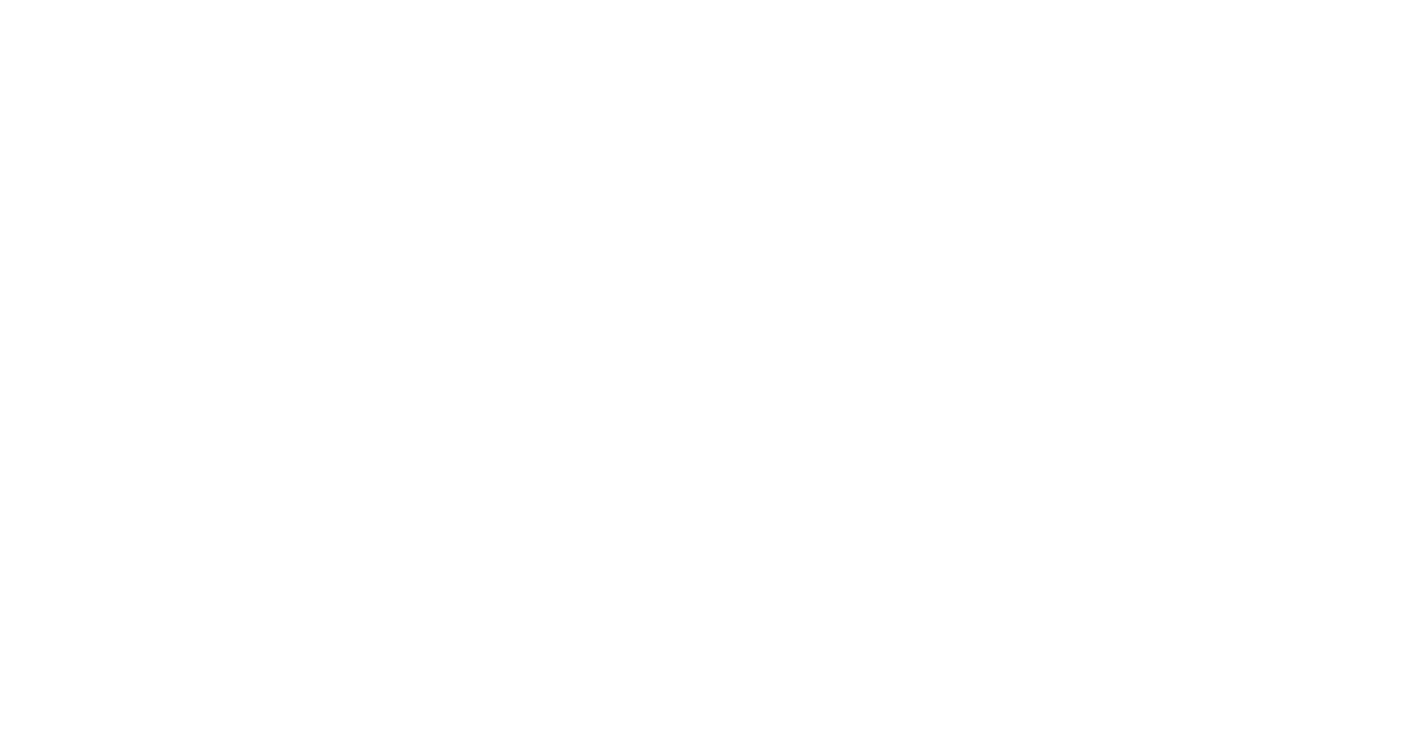 scroll, scrollTop: 616, scrollLeft: 0, axis: vertical 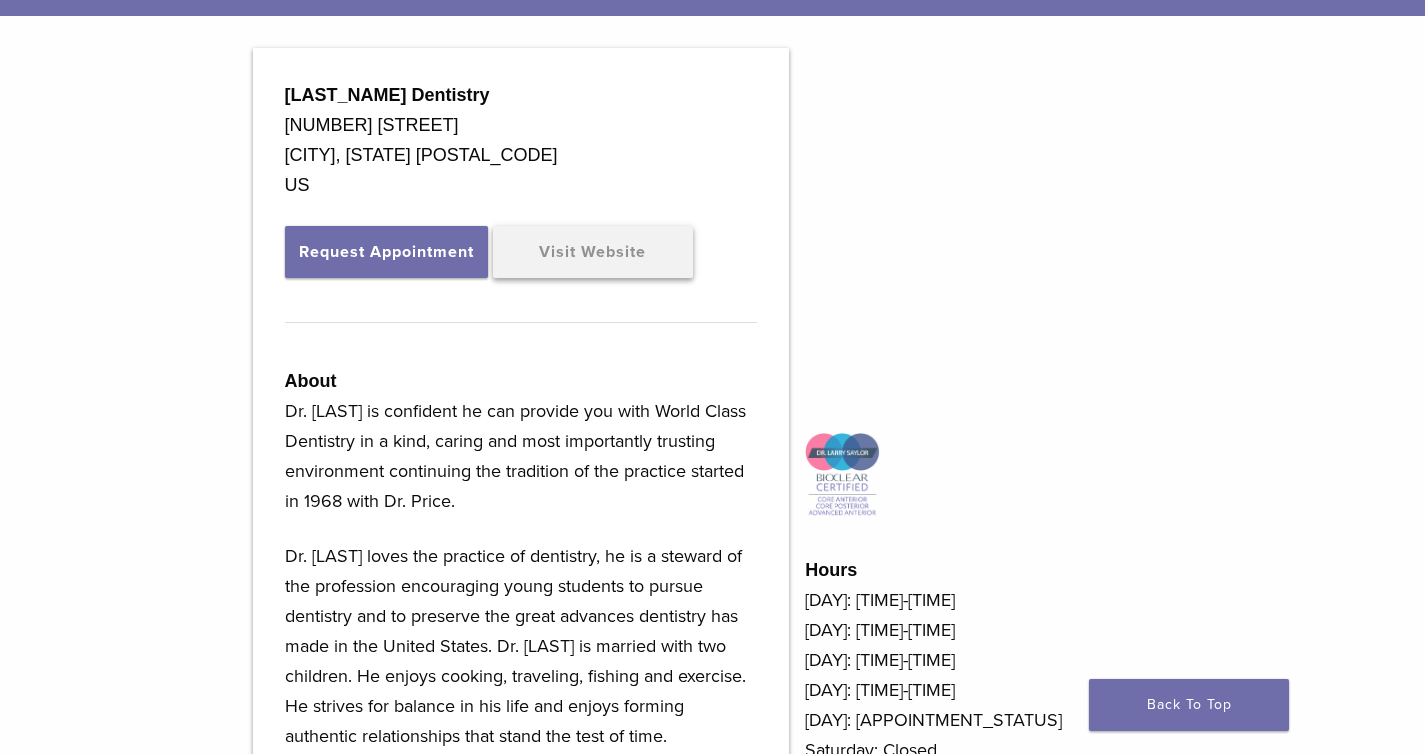 click on "Visit Website" at bounding box center (593, 252) 